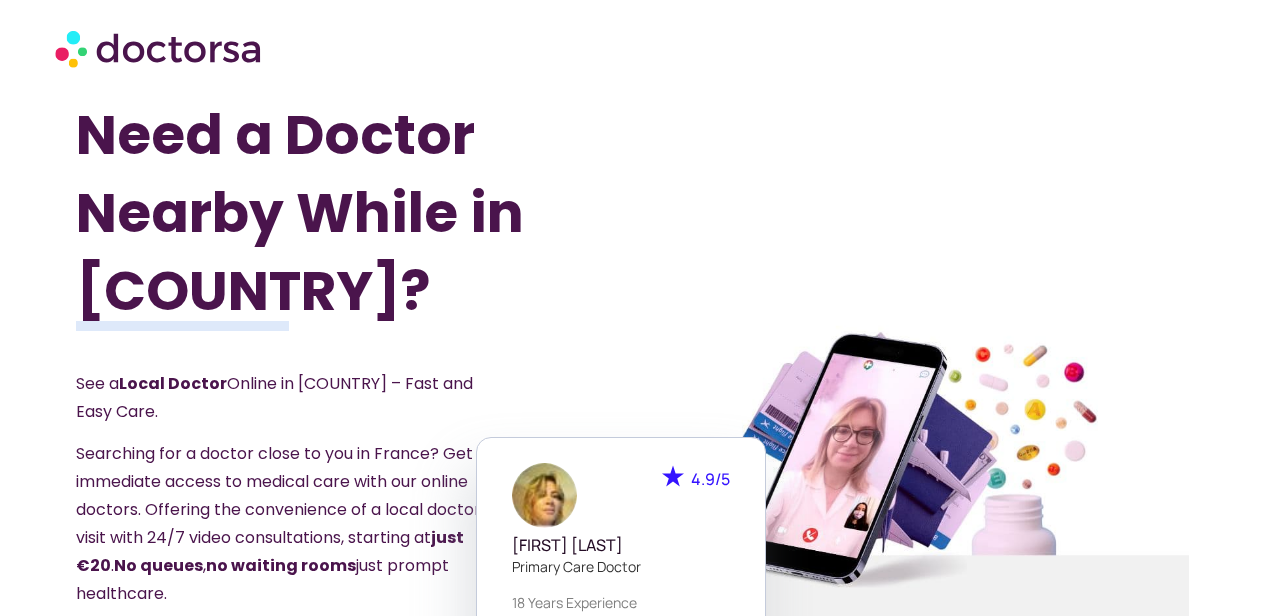 scroll, scrollTop: 0, scrollLeft: 0, axis: both 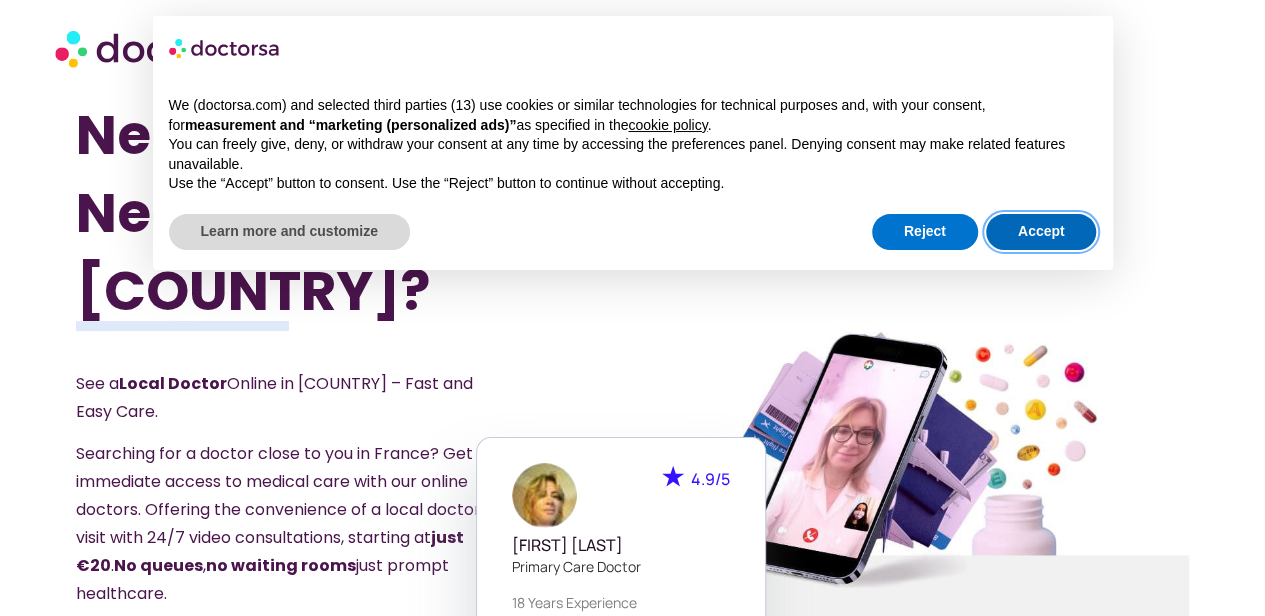 click on "Accept" at bounding box center (1041, 232) 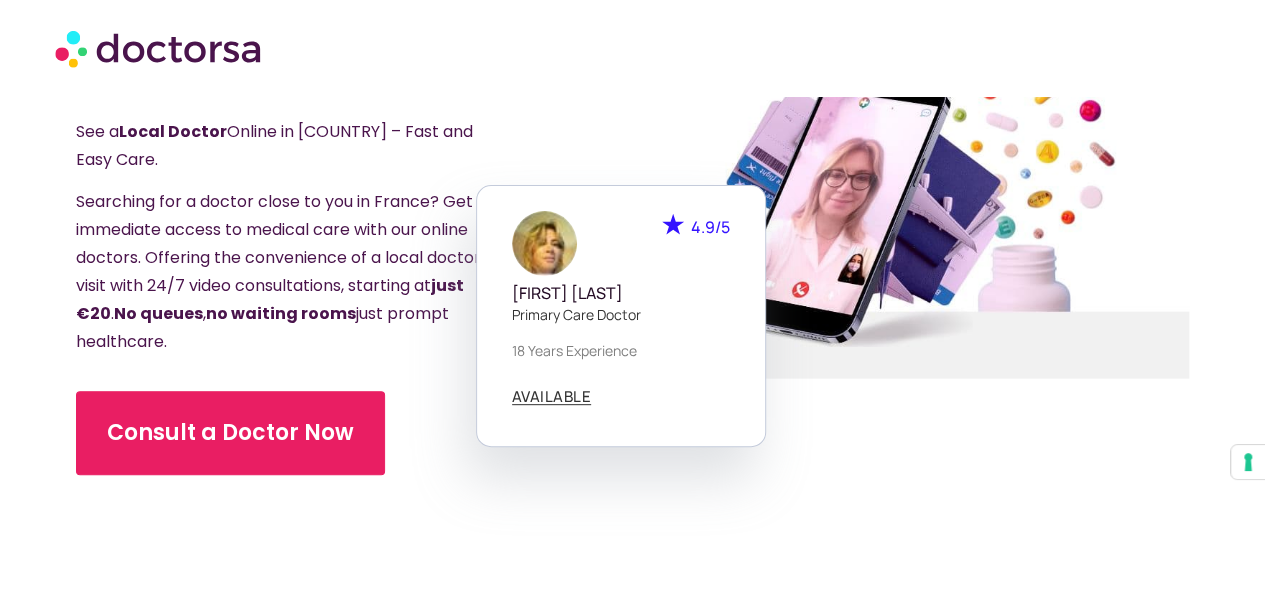 scroll, scrollTop: 253, scrollLeft: 0, axis: vertical 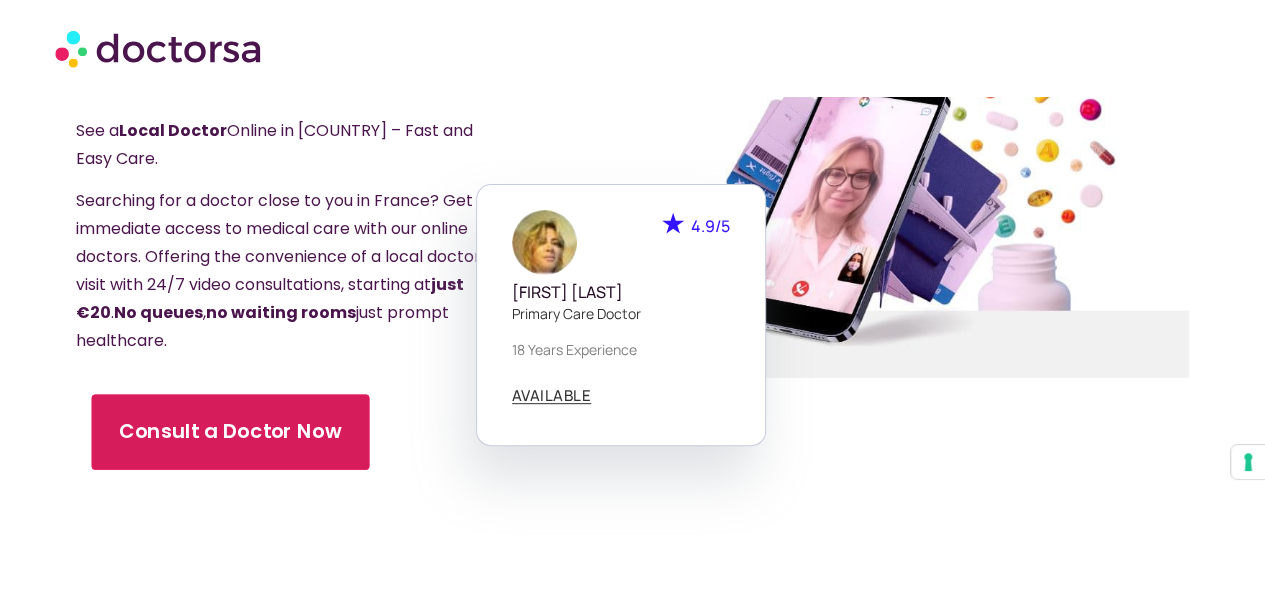 click on "Consult a Doctor Now" at bounding box center [230, 431] 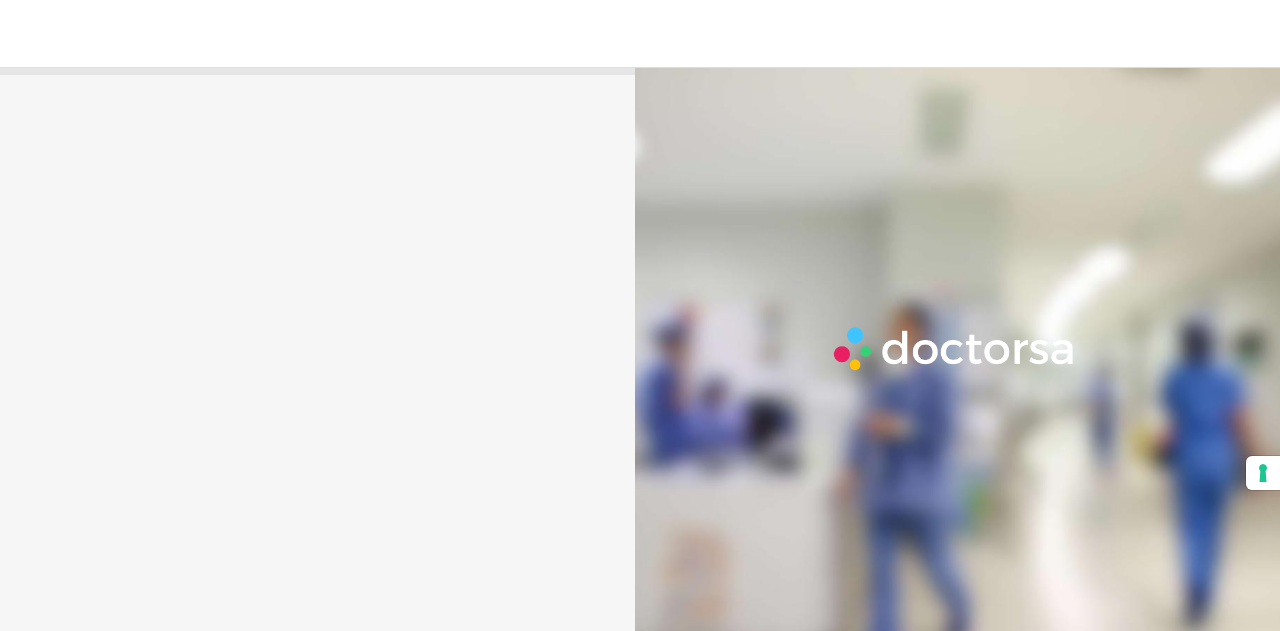 scroll, scrollTop: 0, scrollLeft: 0, axis: both 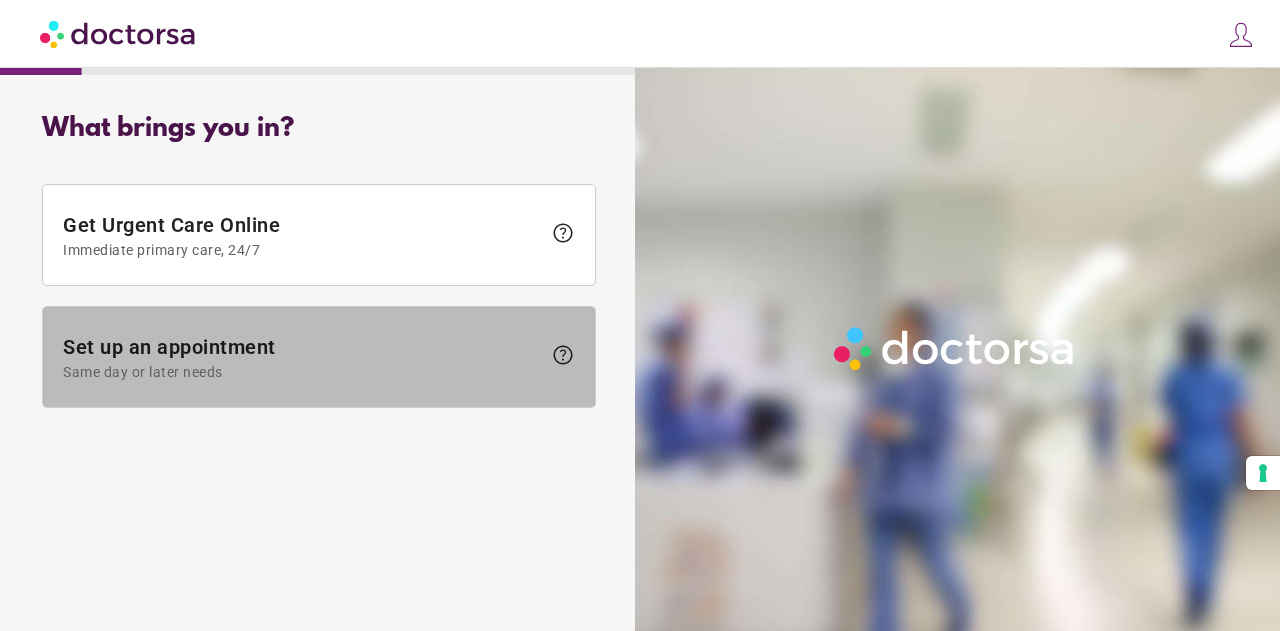 click on "Set up an appointment
Same day or later needs" at bounding box center [302, 357] 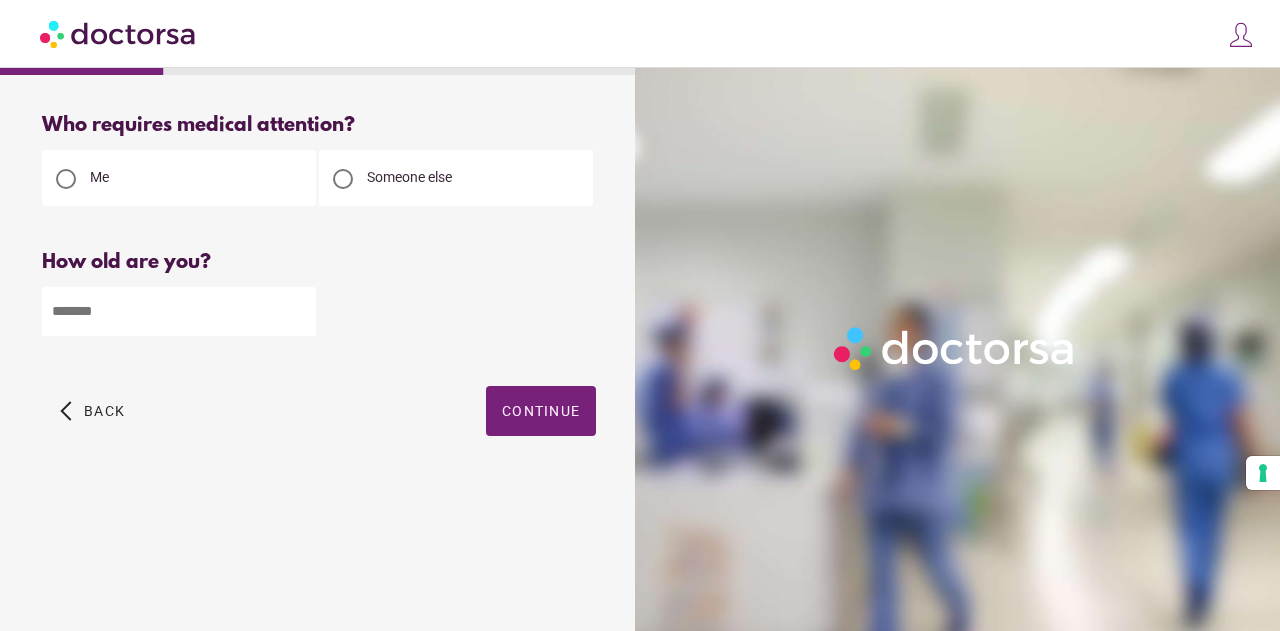 click at bounding box center (179, 311) 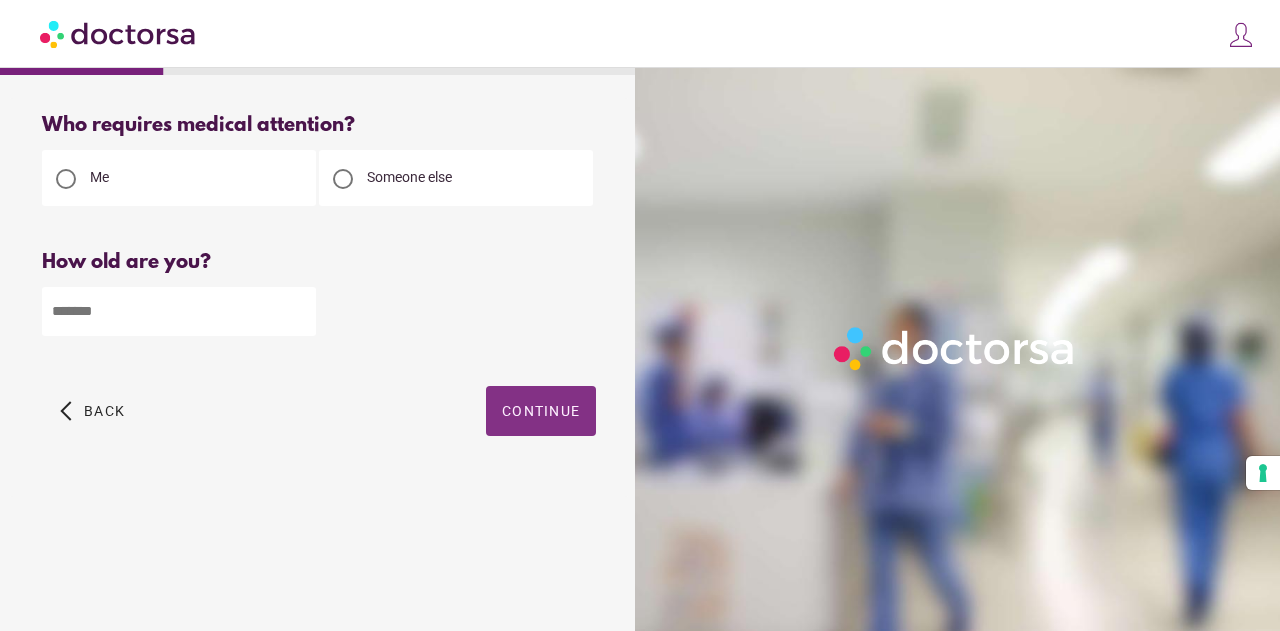 type on "**" 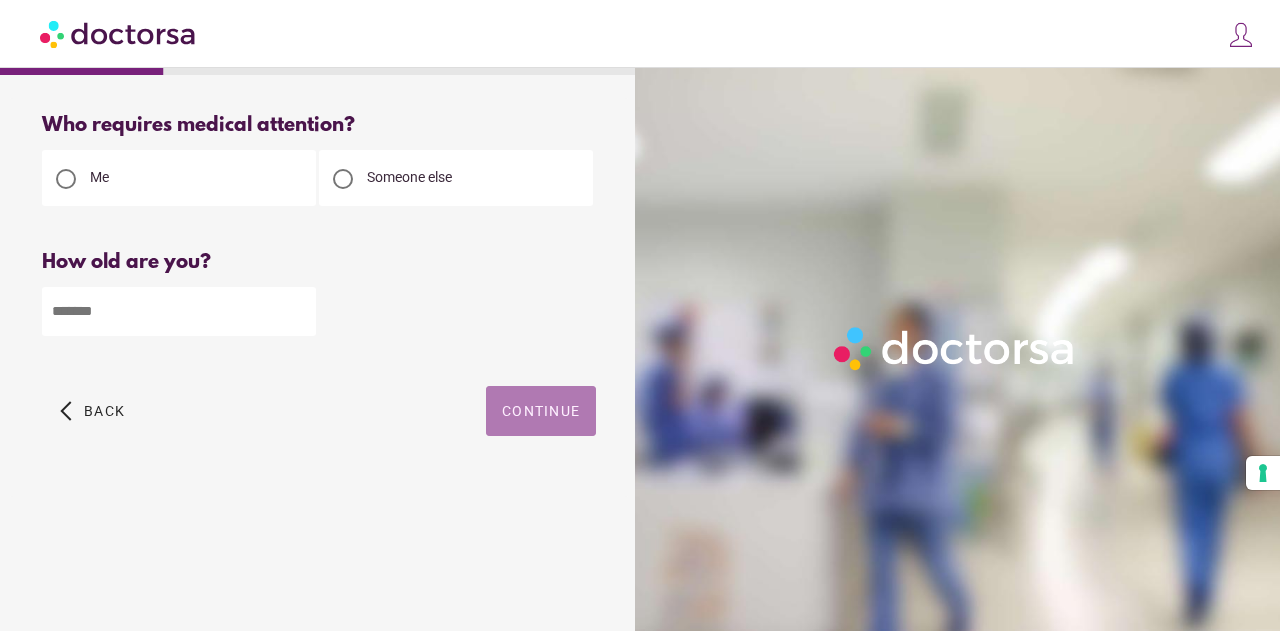 click on "Continue" at bounding box center [541, 411] 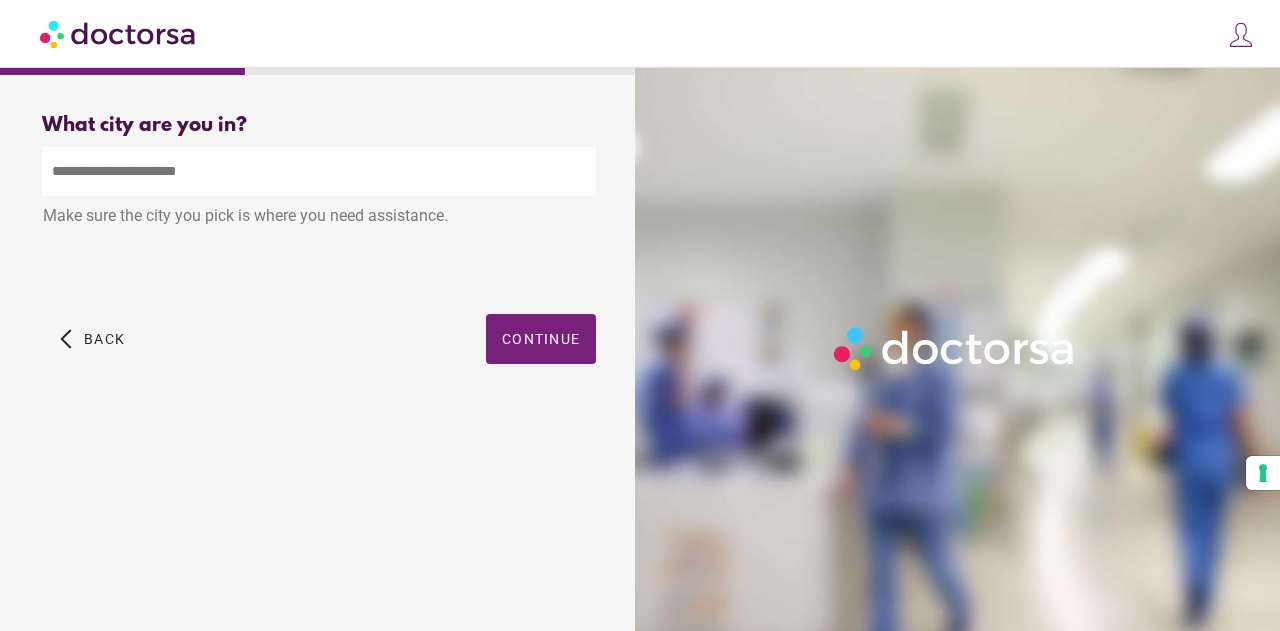 click at bounding box center (319, 171) 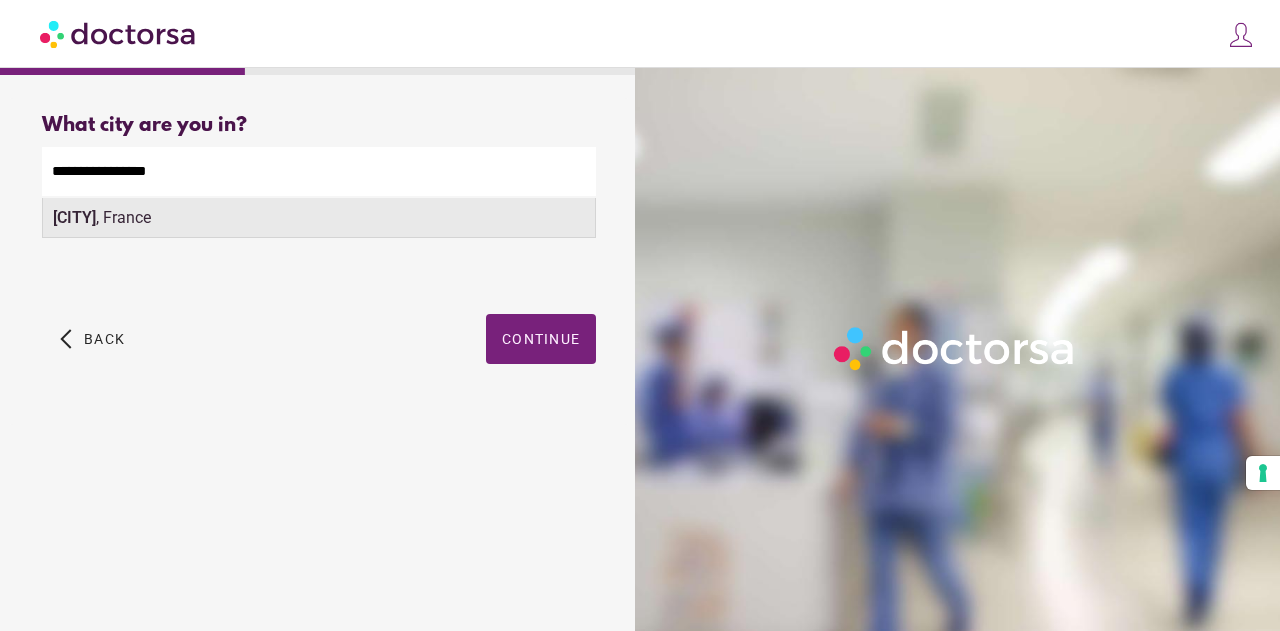 click on "[CITY], [COUNTRY]" at bounding box center [319, 218] 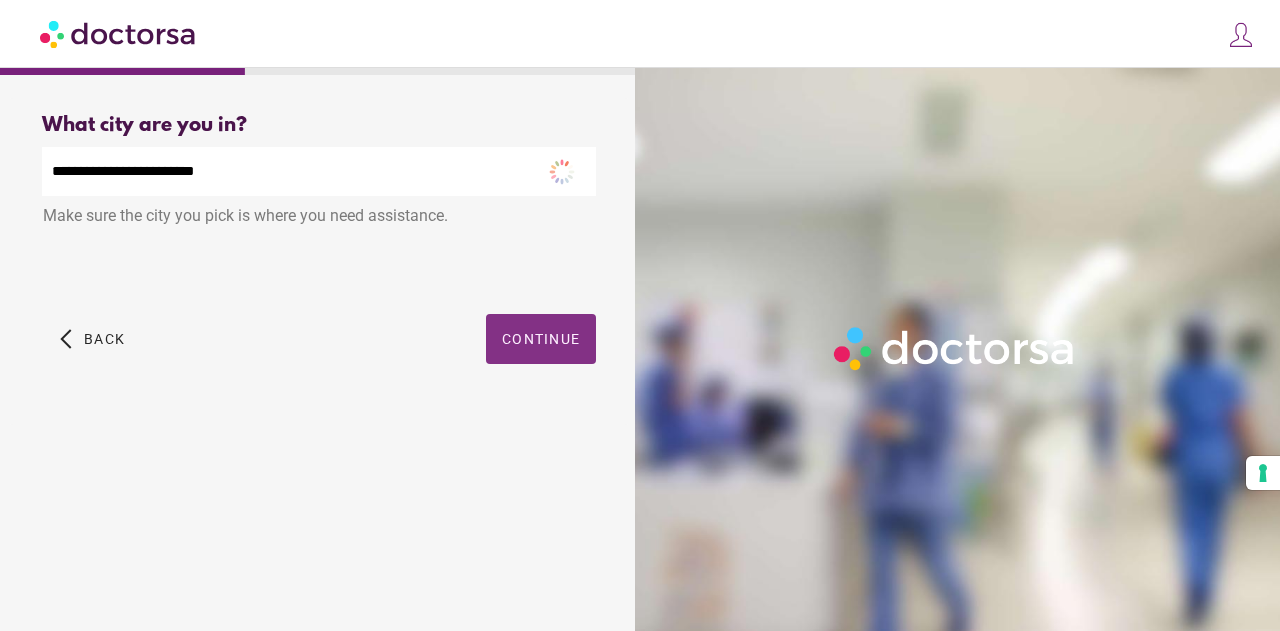click on "Continue" at bounding box center [541, 339] 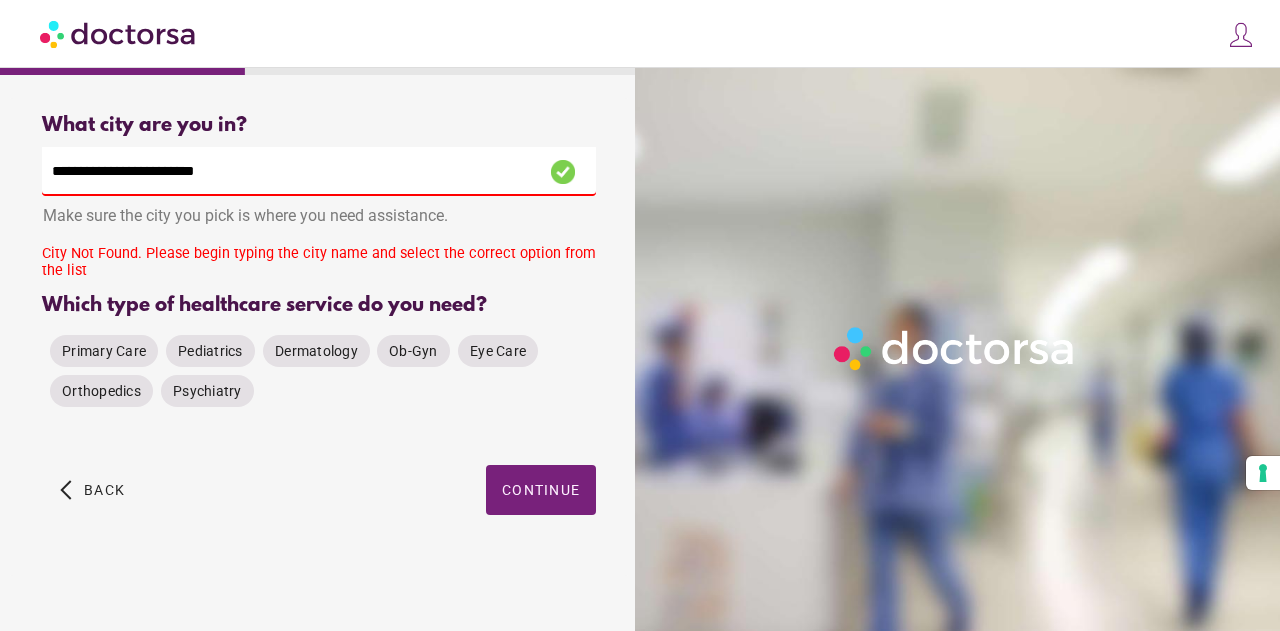 click on "**********" at bounding box center [319, 171] 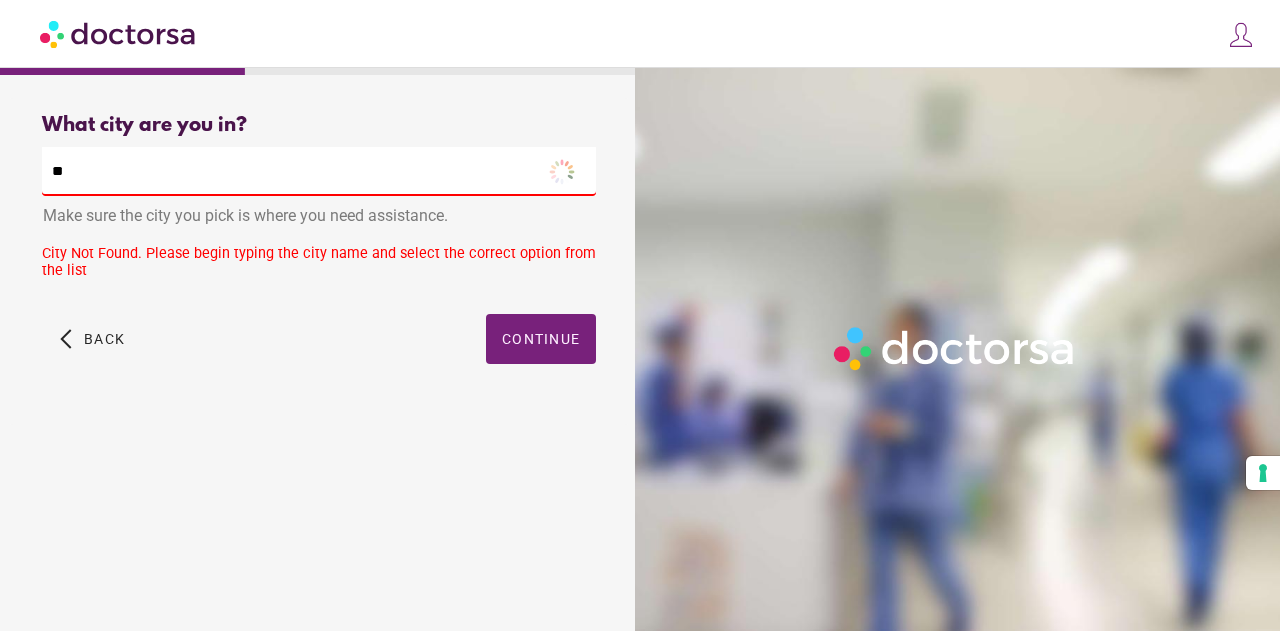 type on "*" 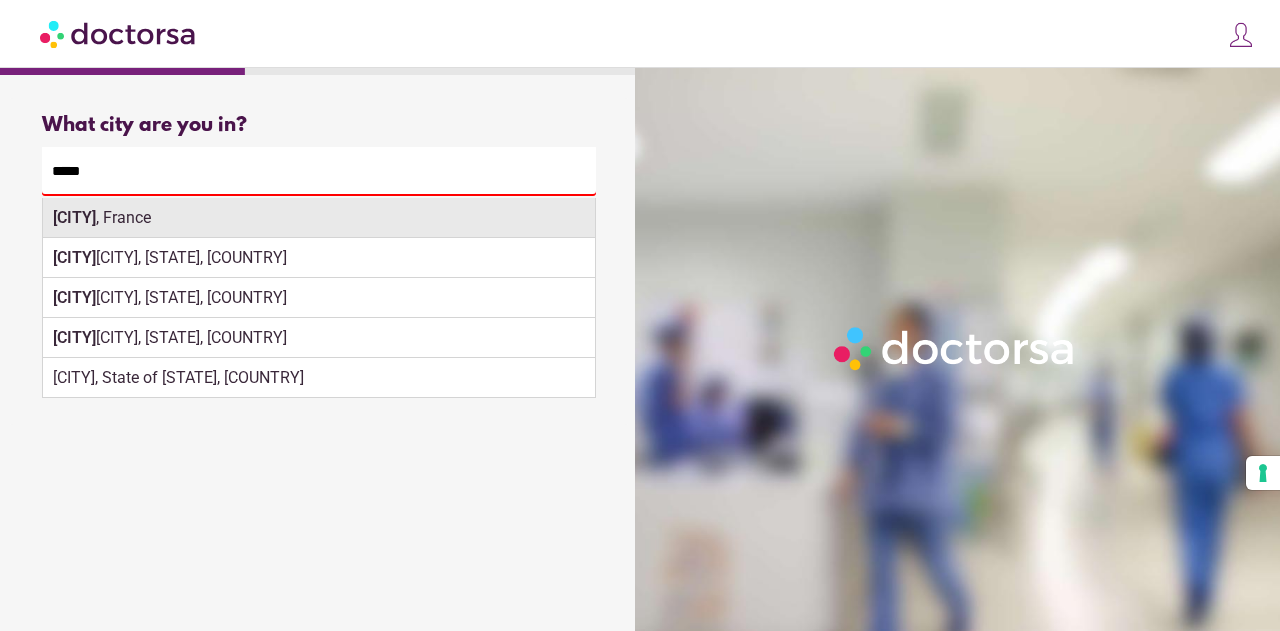 click on "[CITY] , [COUNTRY]" at bounding box center [319, 218] 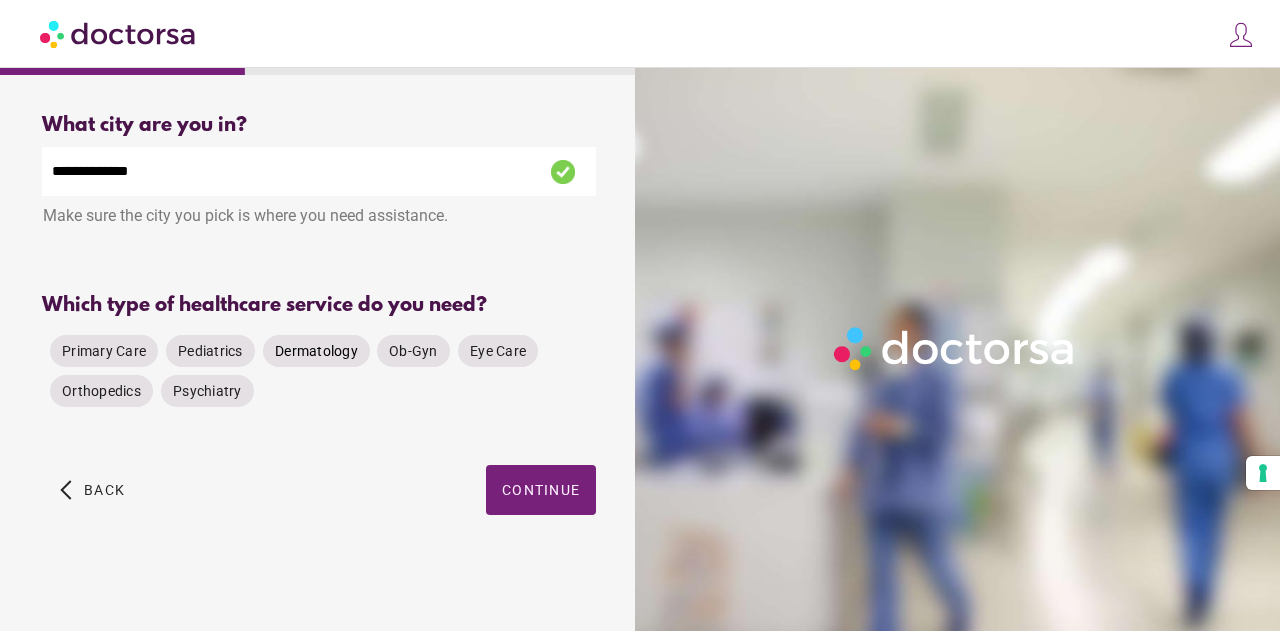 click on "Dermatology" at bounding box center (316, 351) 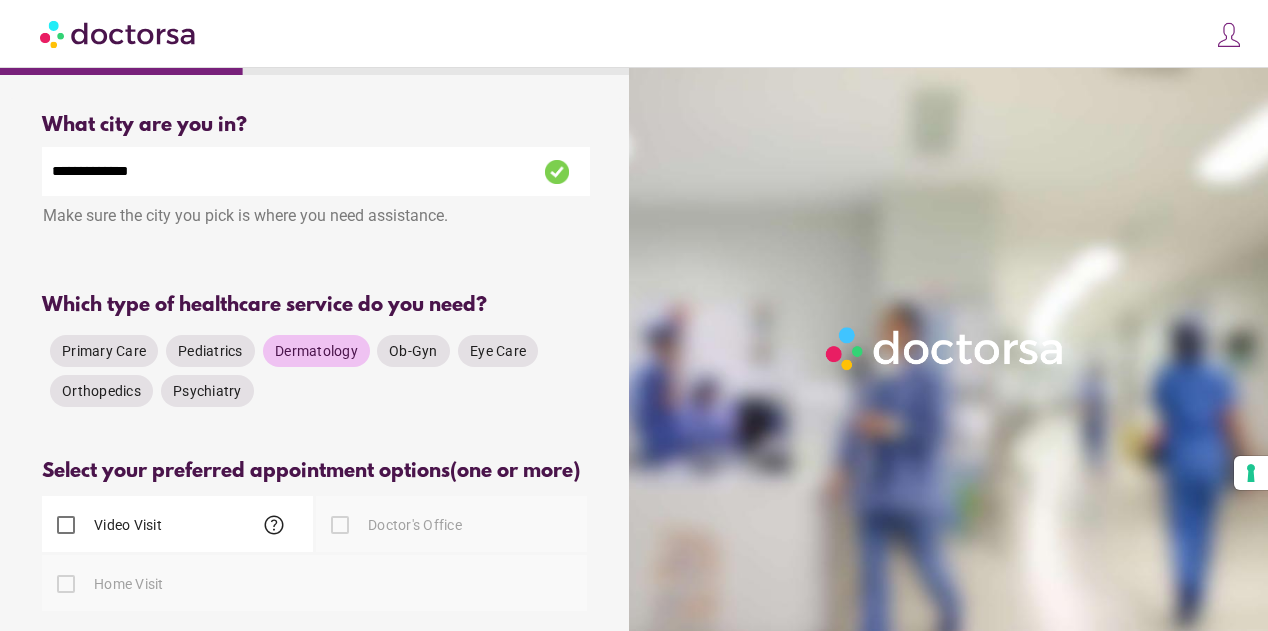 click on "Select your preferred appointment options  (one or more)
Select patient's preferred appointment option
(one or more)
Video Visit
help
Home Visit" at bounding box center (316, 550) 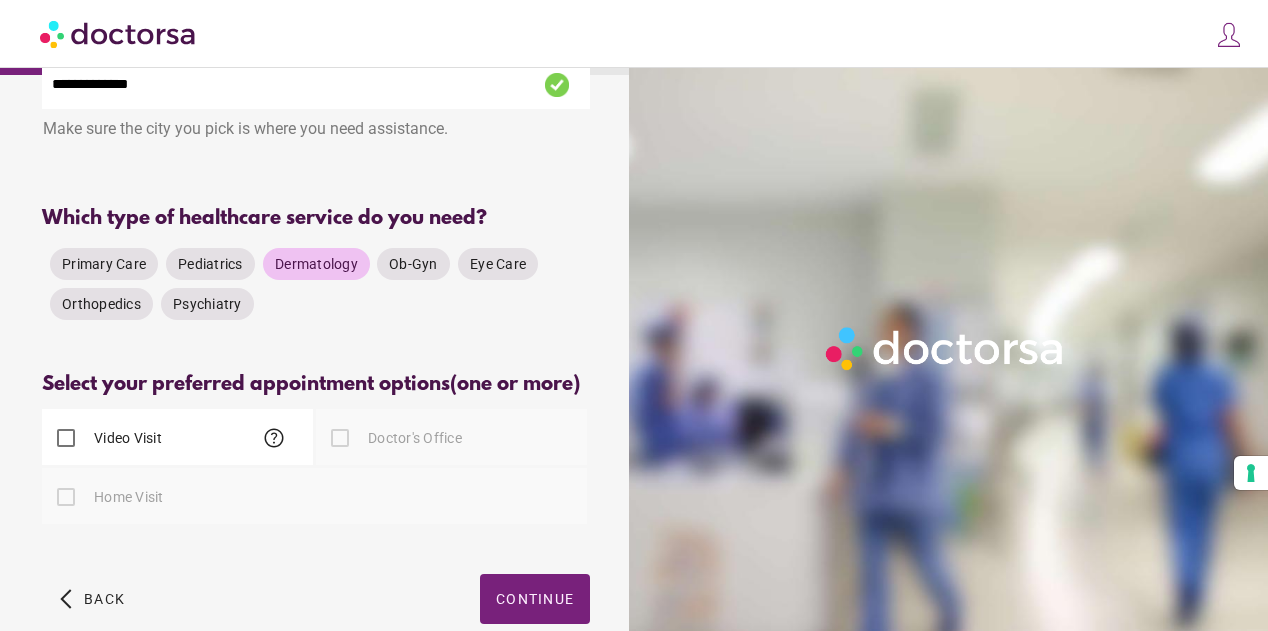 scroll, scrollTop: 90, scrollLeft: 0, axis: vertical 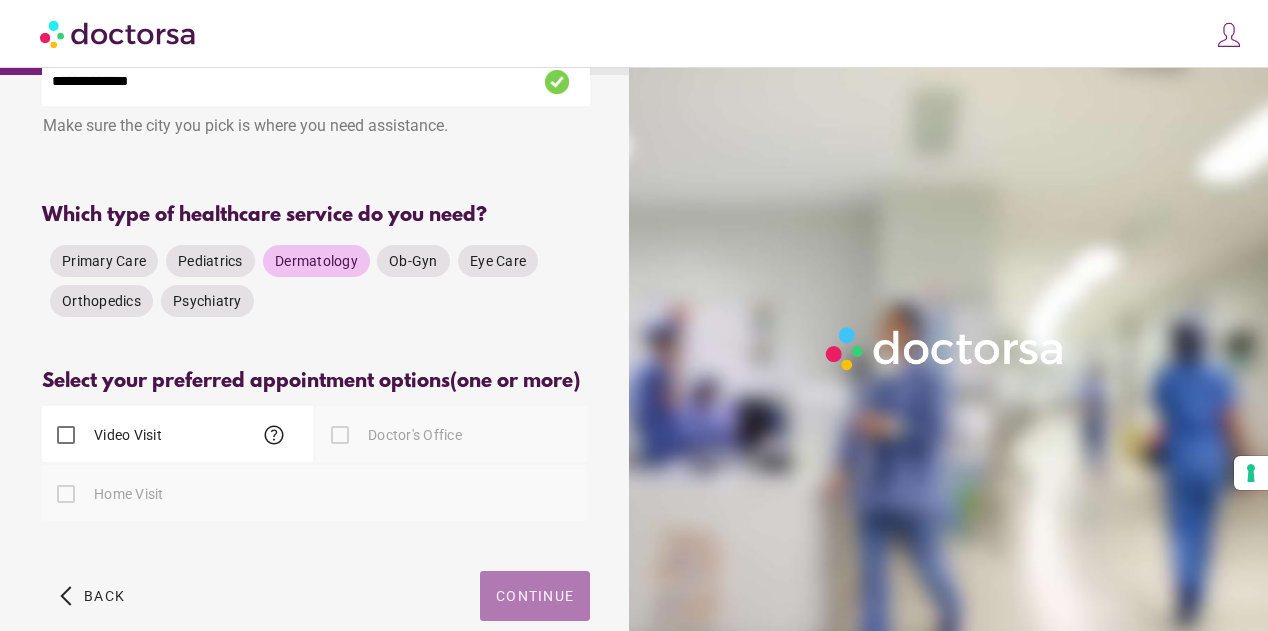 click on "Continue" at bounding box center [535, 596] 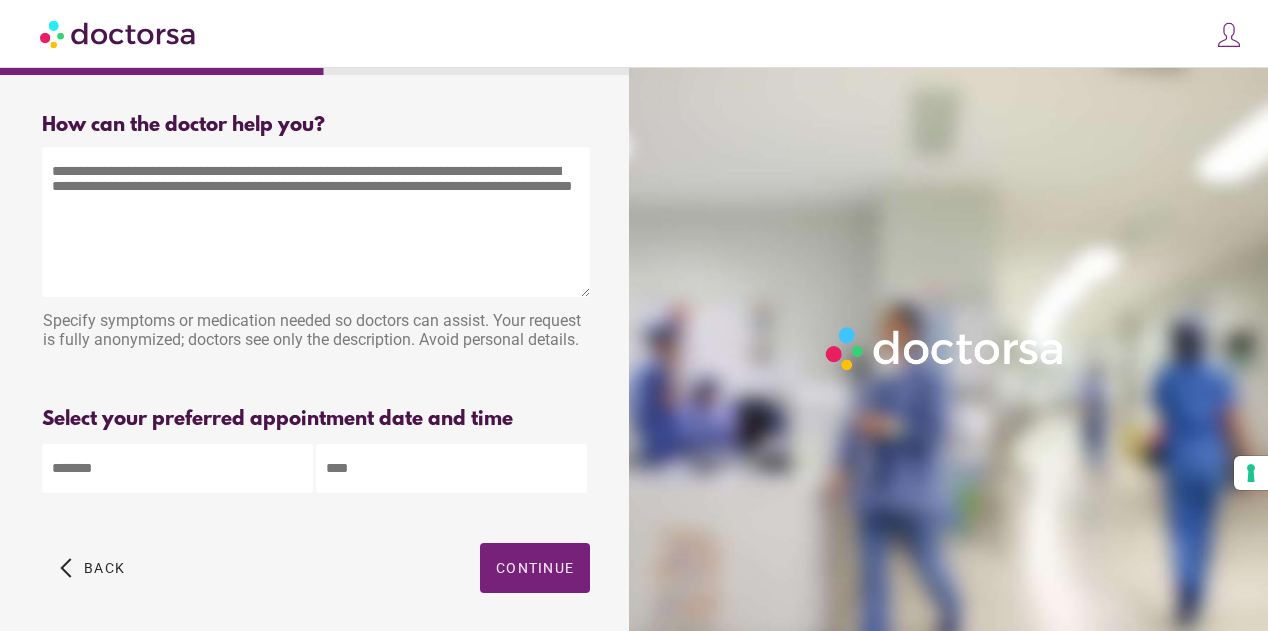 click at bounding box center (316, 222) 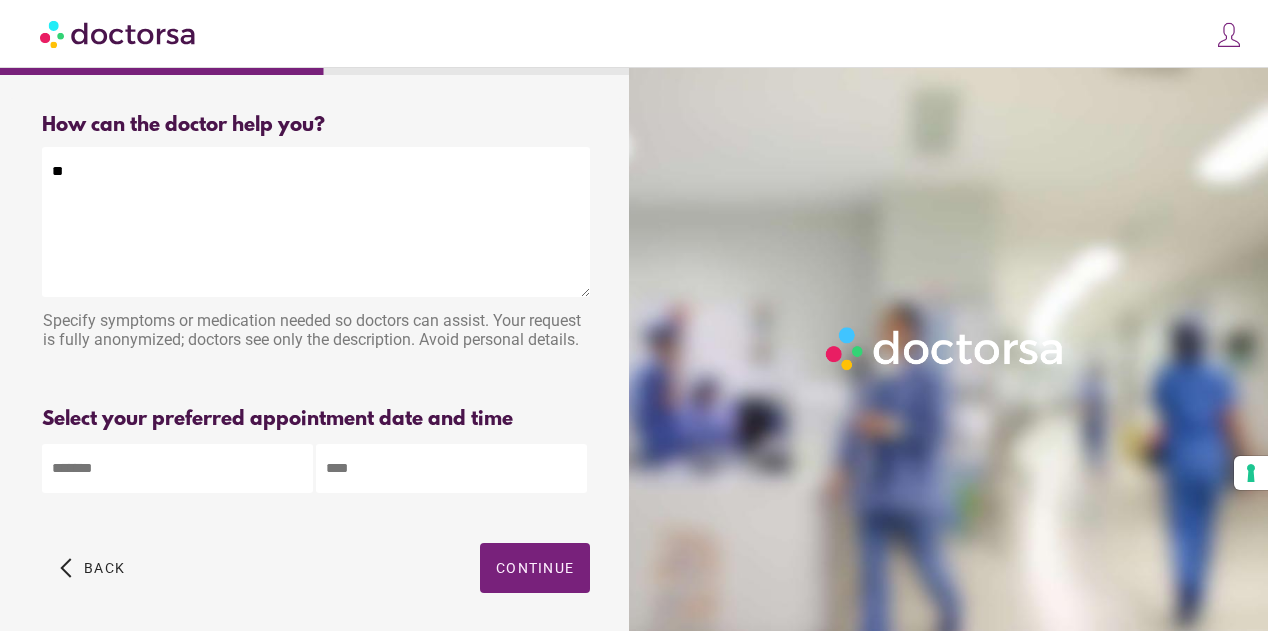 type on "*" 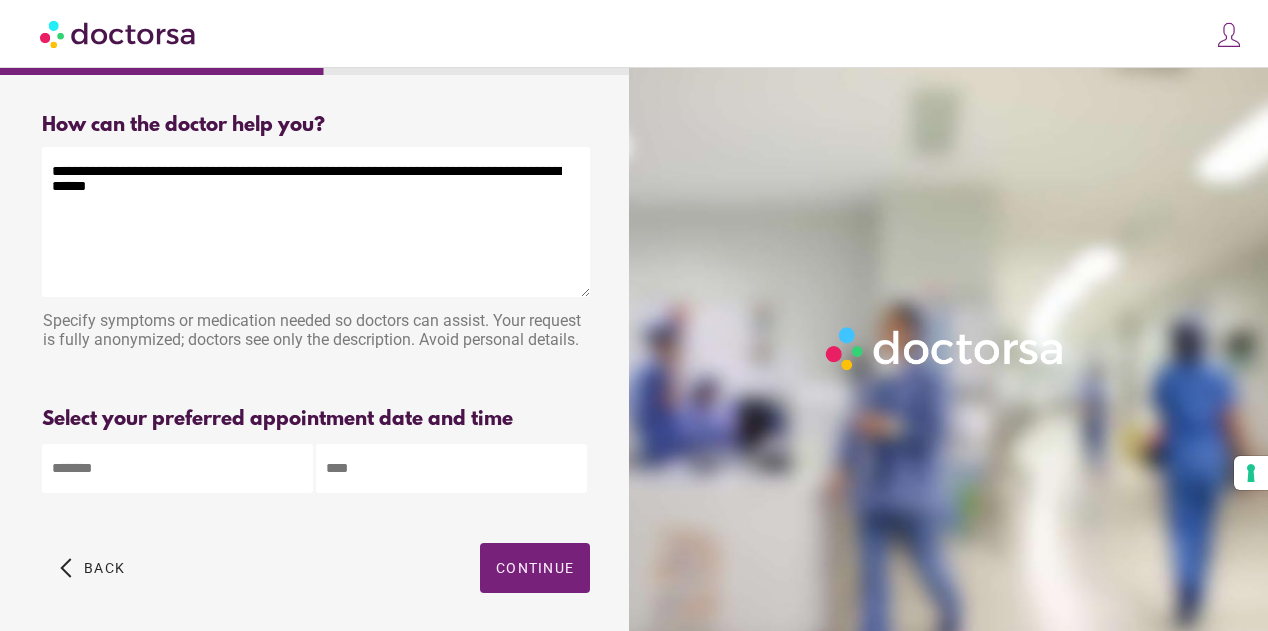 type on "**********" 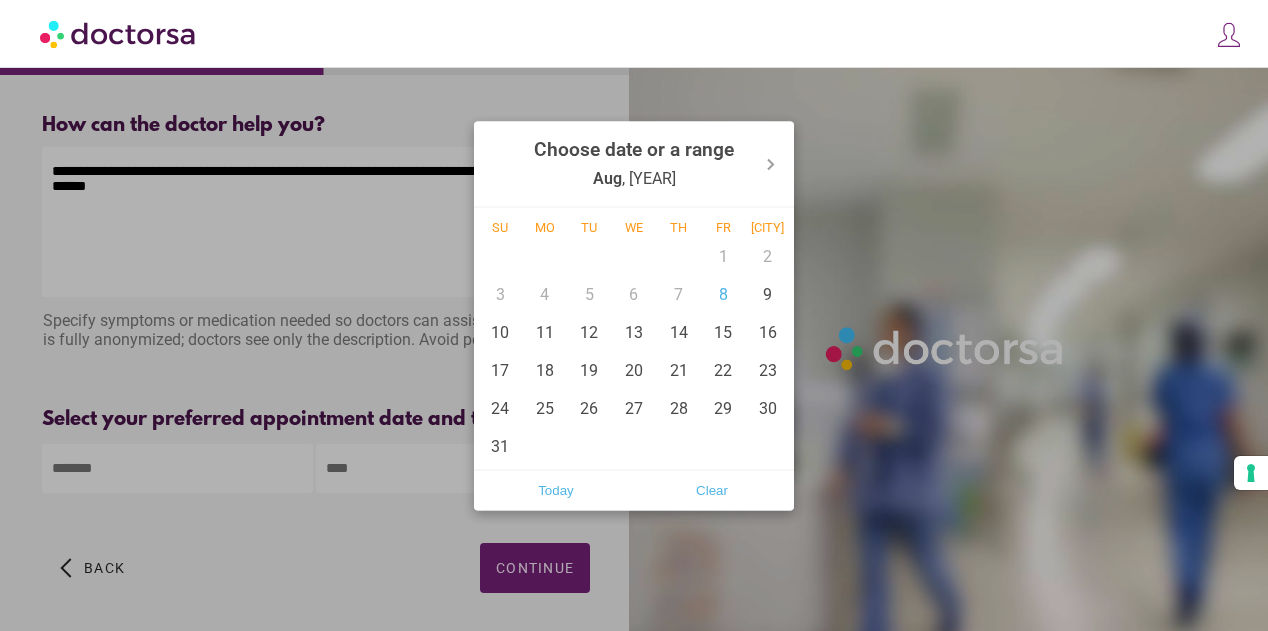 click on "**********" at bounding box center [634, 352] 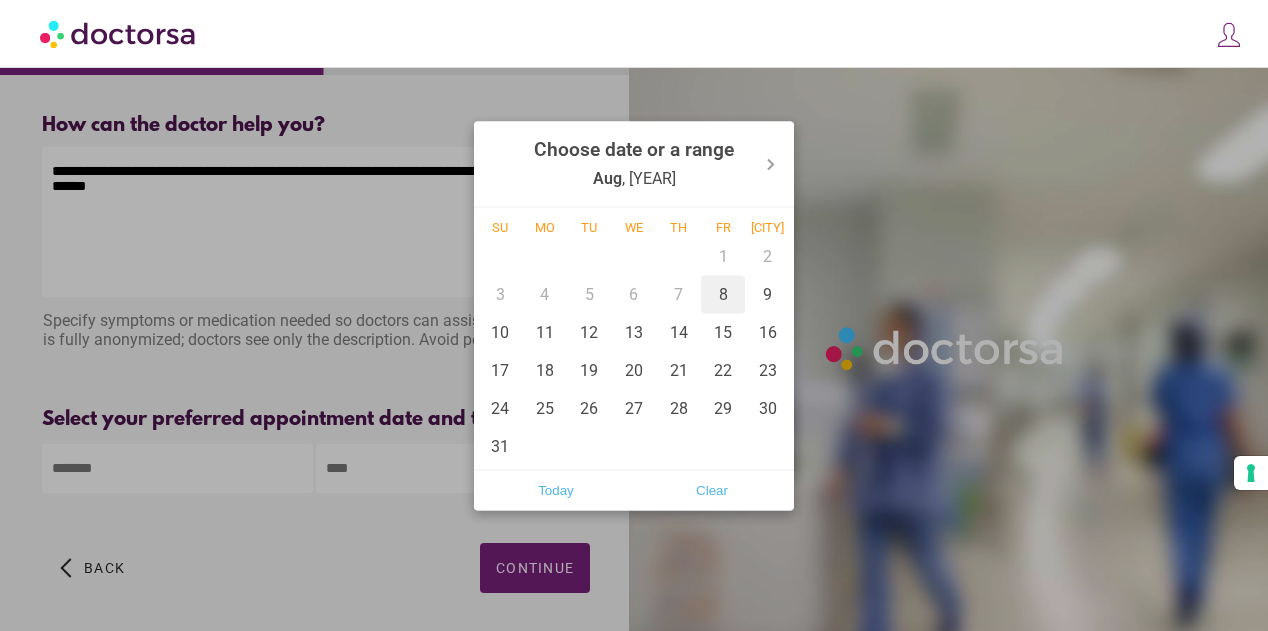 click on "8" at bounding box center (723, 294) 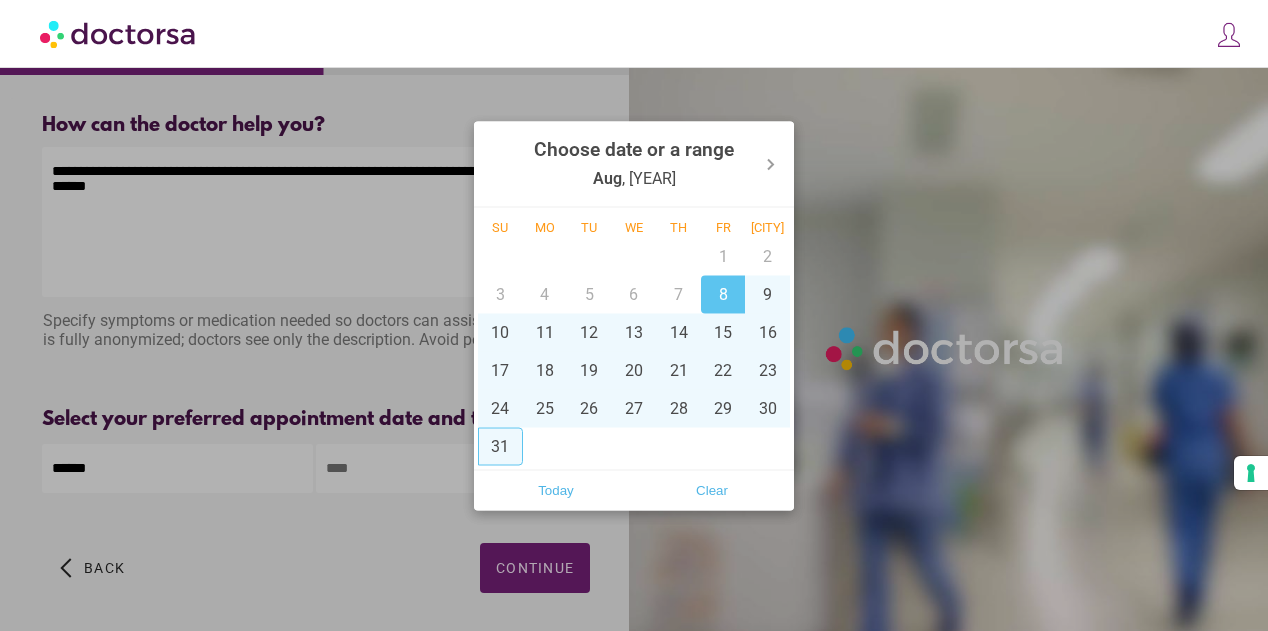 click at bounding box center (634, 315) 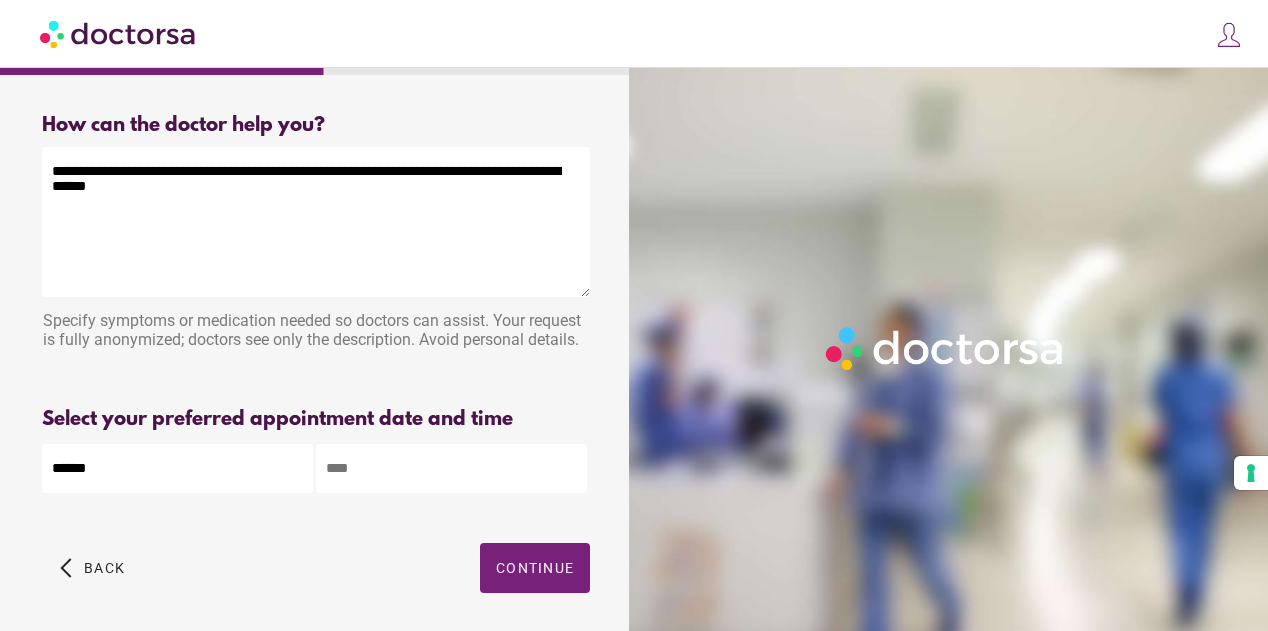 click at bounding box center [451, 468] 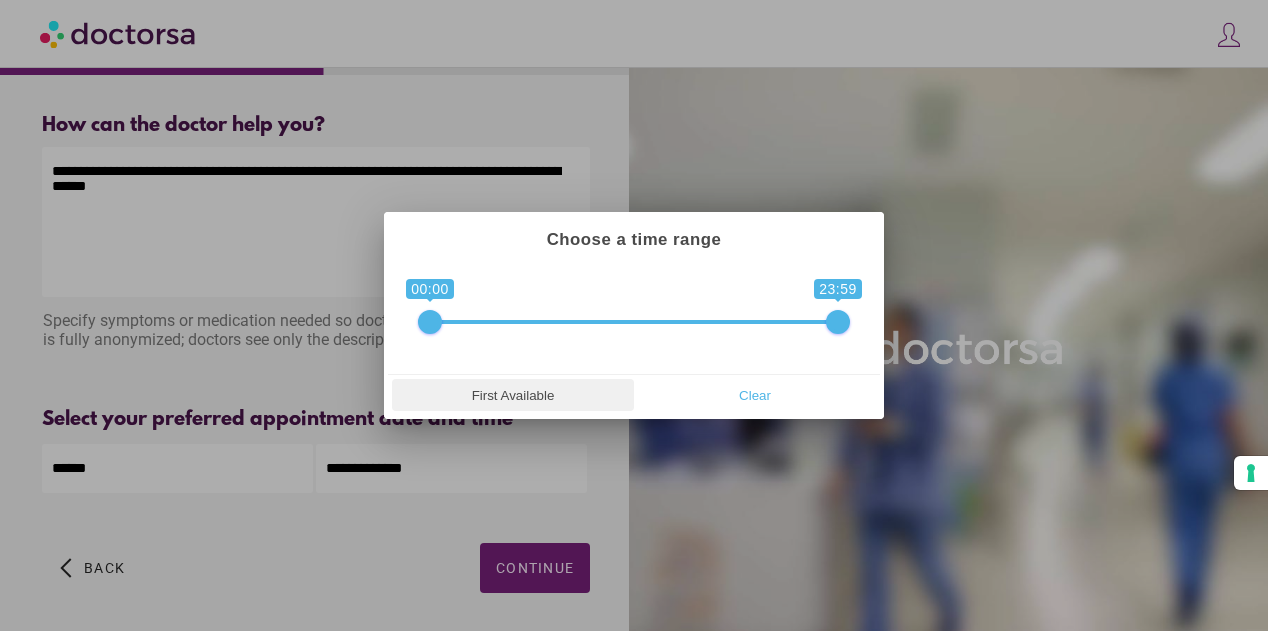 click on "First Available" at bounding box center (513, 395) 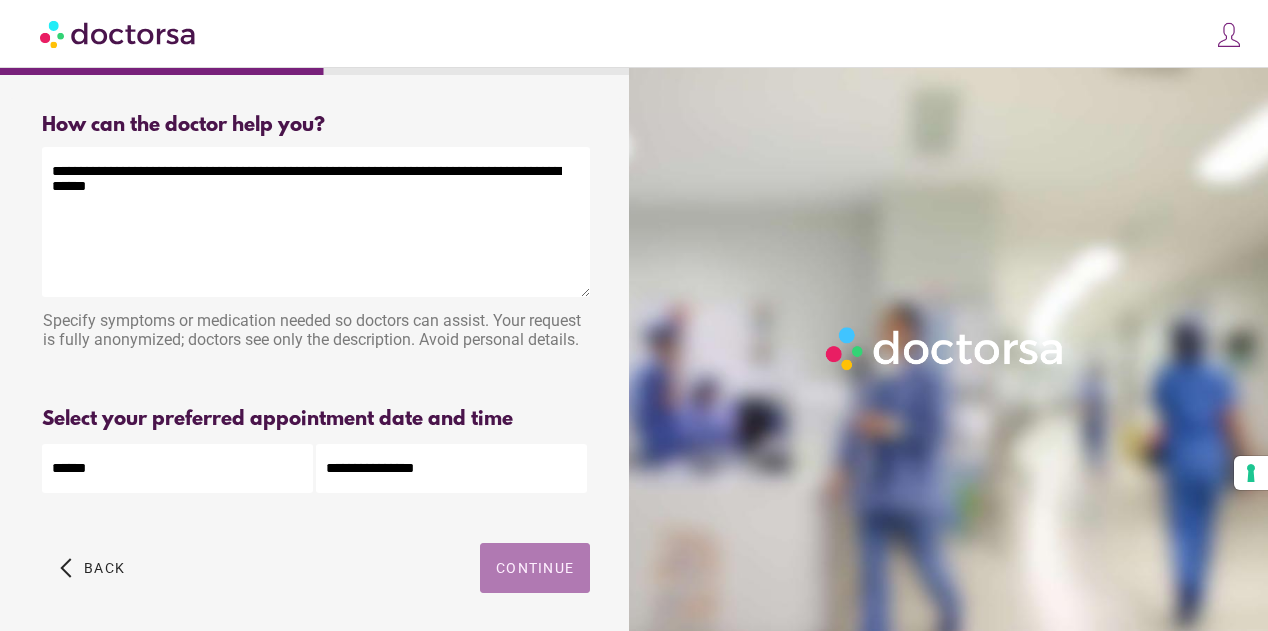click on "Continue" at bounding box center (535, 568) 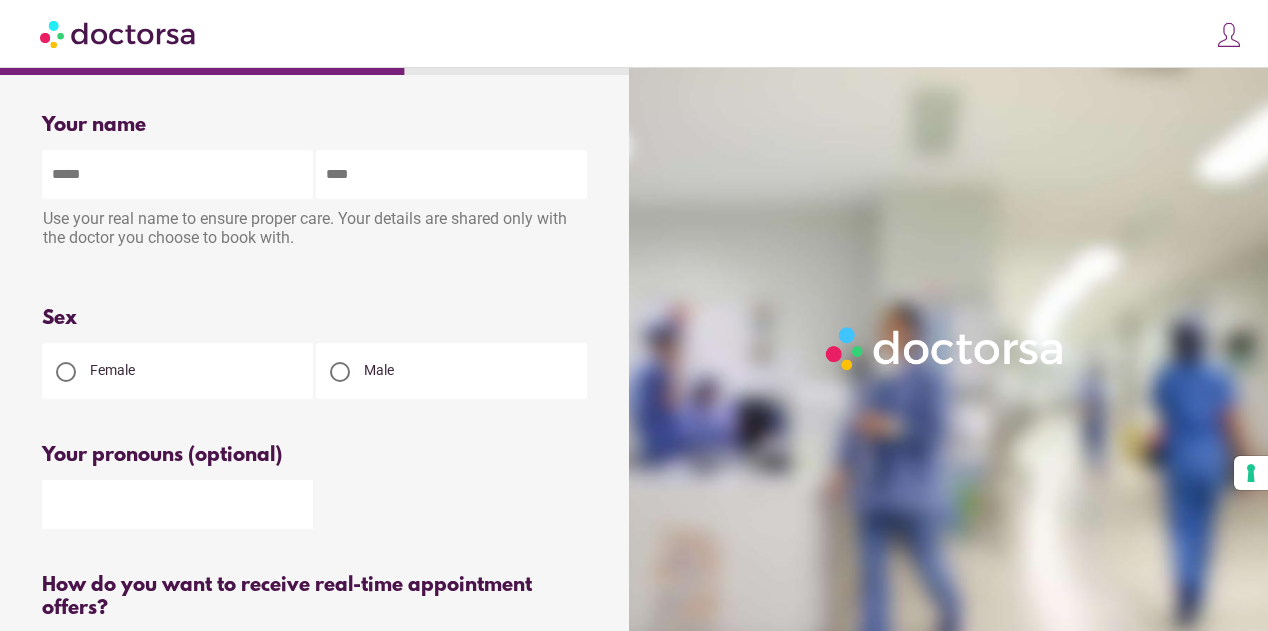 click at bounding box center [177, 174] 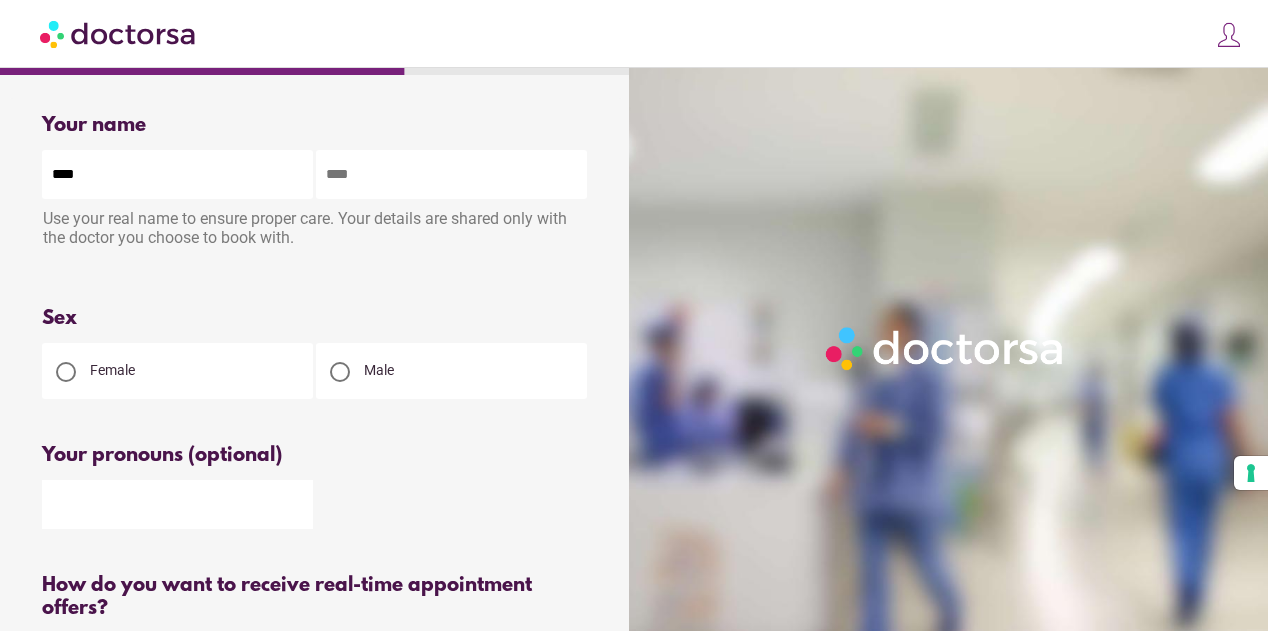 type on "******" 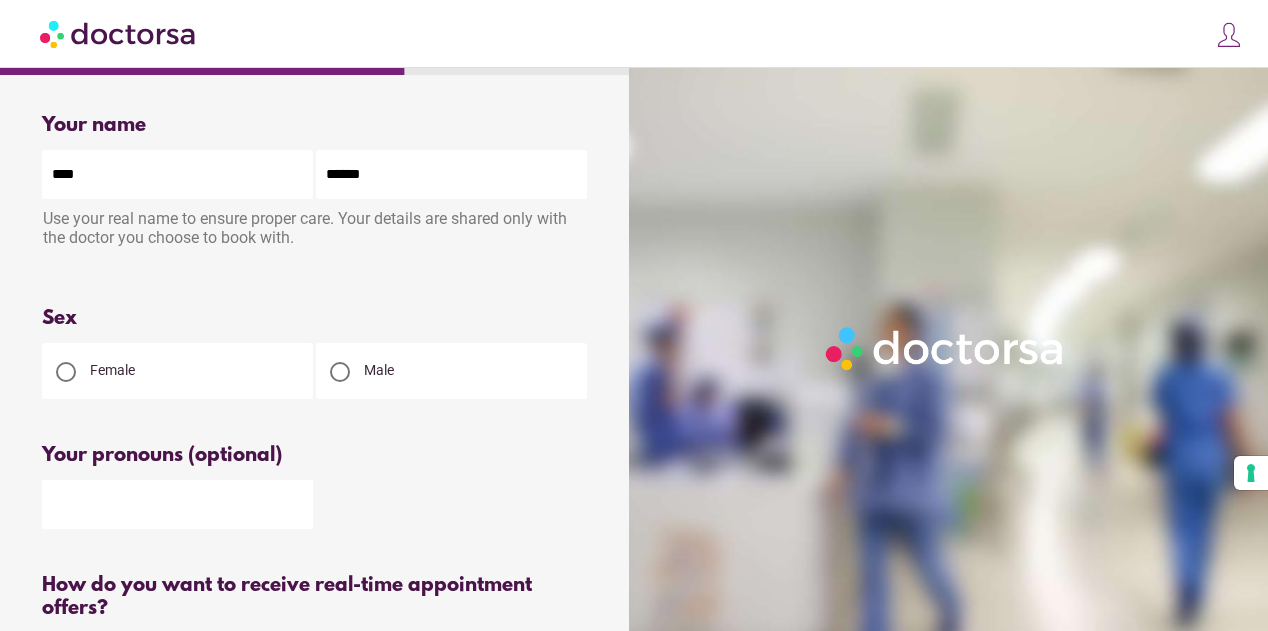 type on "**********" 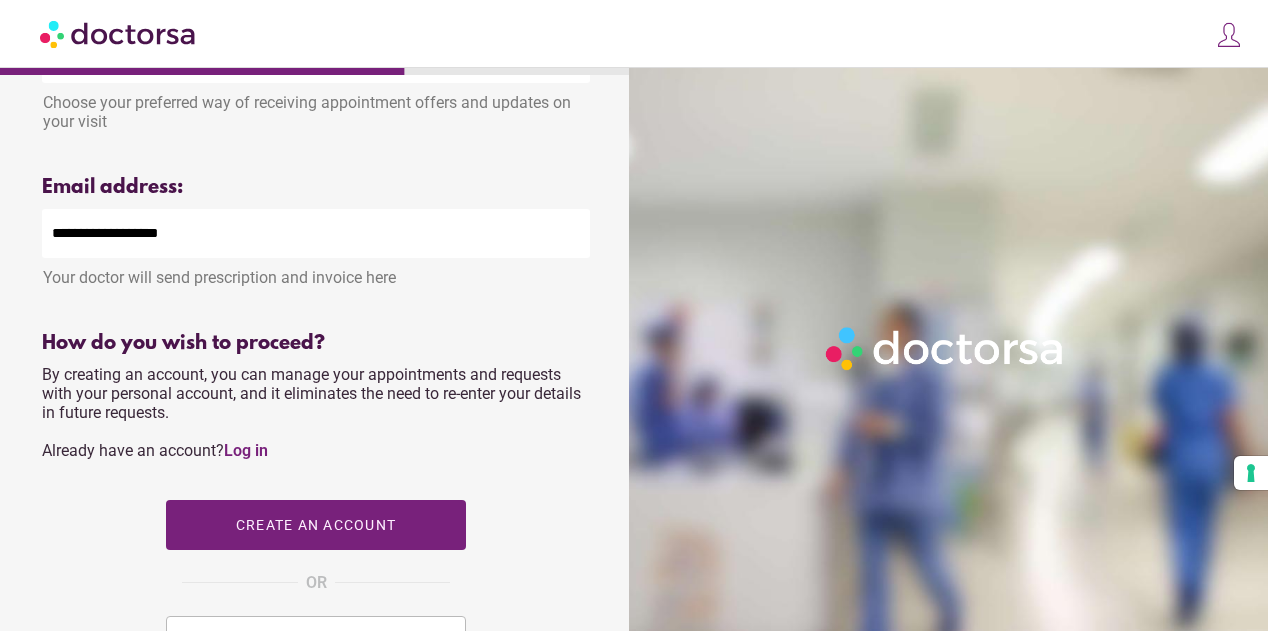 scroll, scrollTop: 678, scrollLeft: 0, axis: vertical 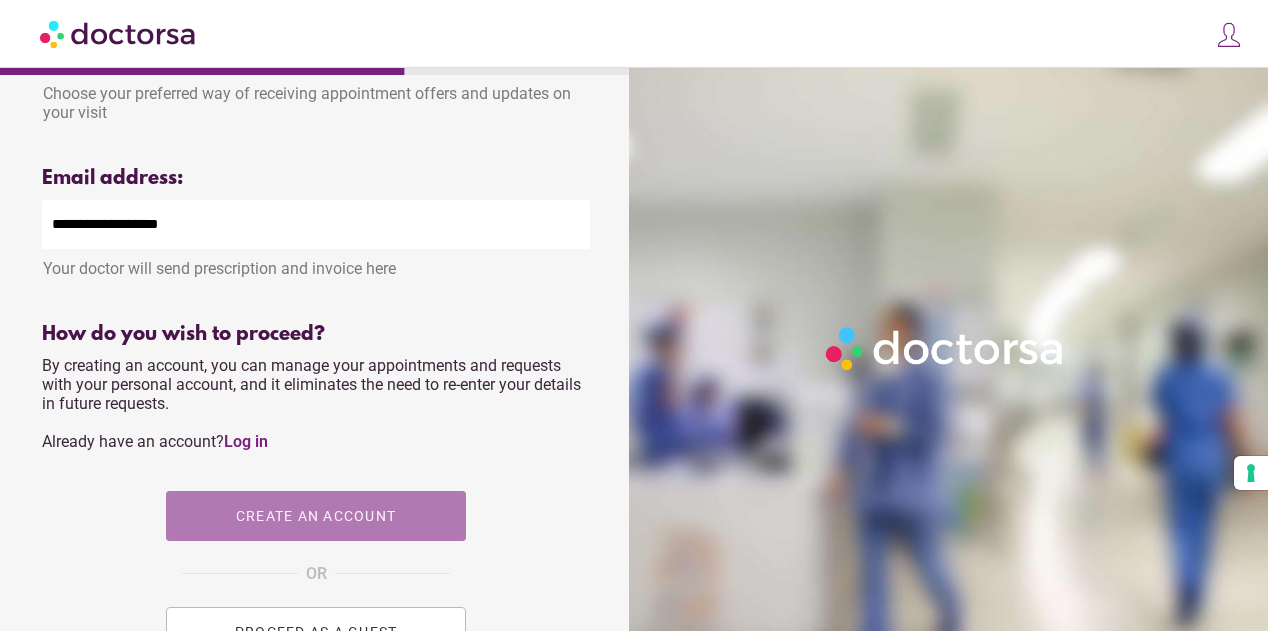 click on "Create an account" at bounding box center [316, 516] 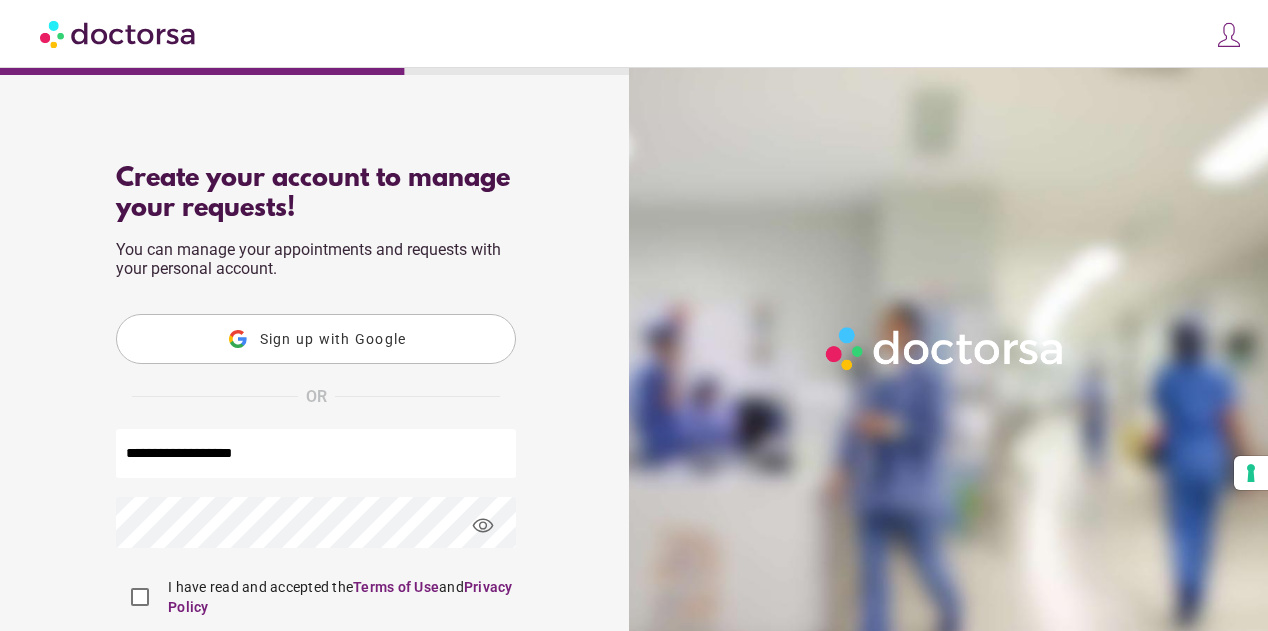 click on "I have read and accepted the  Terms of Use  and  Privacy Policy" at bounding box center (340, 597) 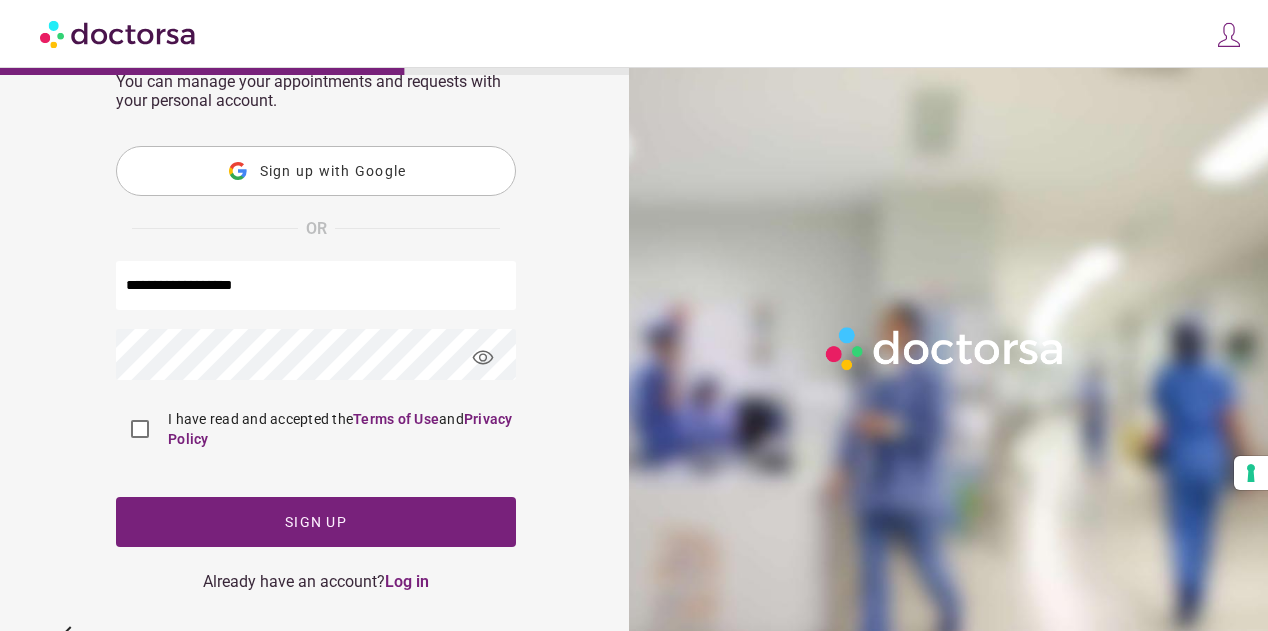 scroll, scrollTop: 175, scrollLeft: 0, axis: vertical 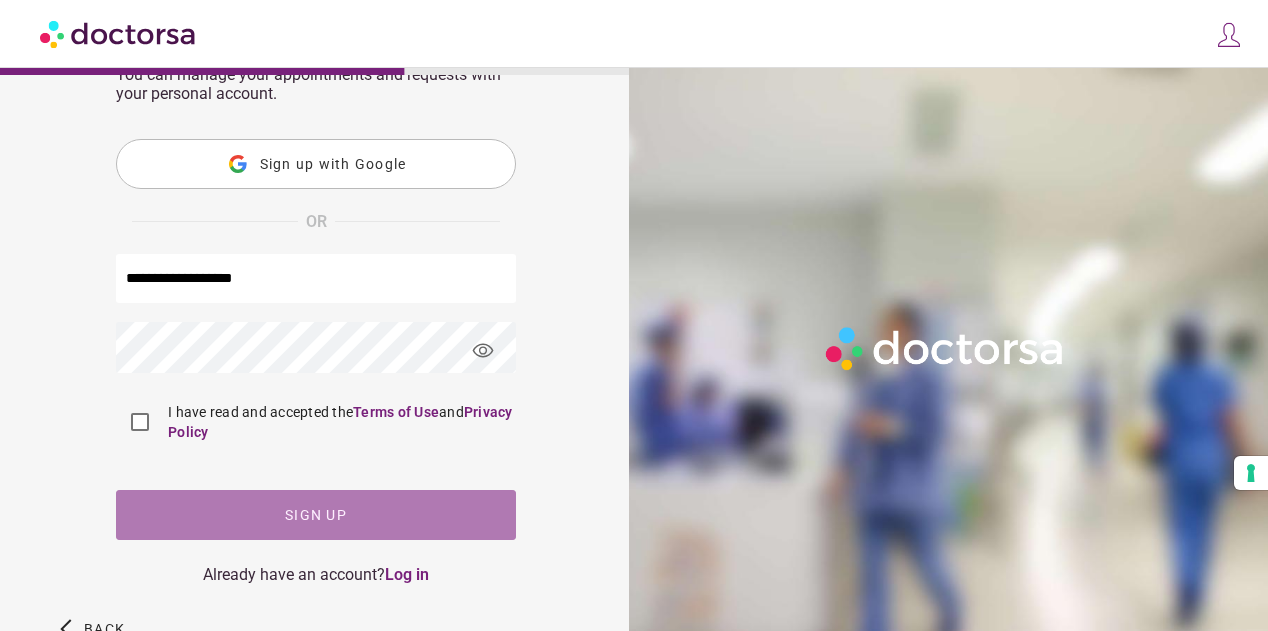 click on "Sign up" at bounding box center [316, 515] 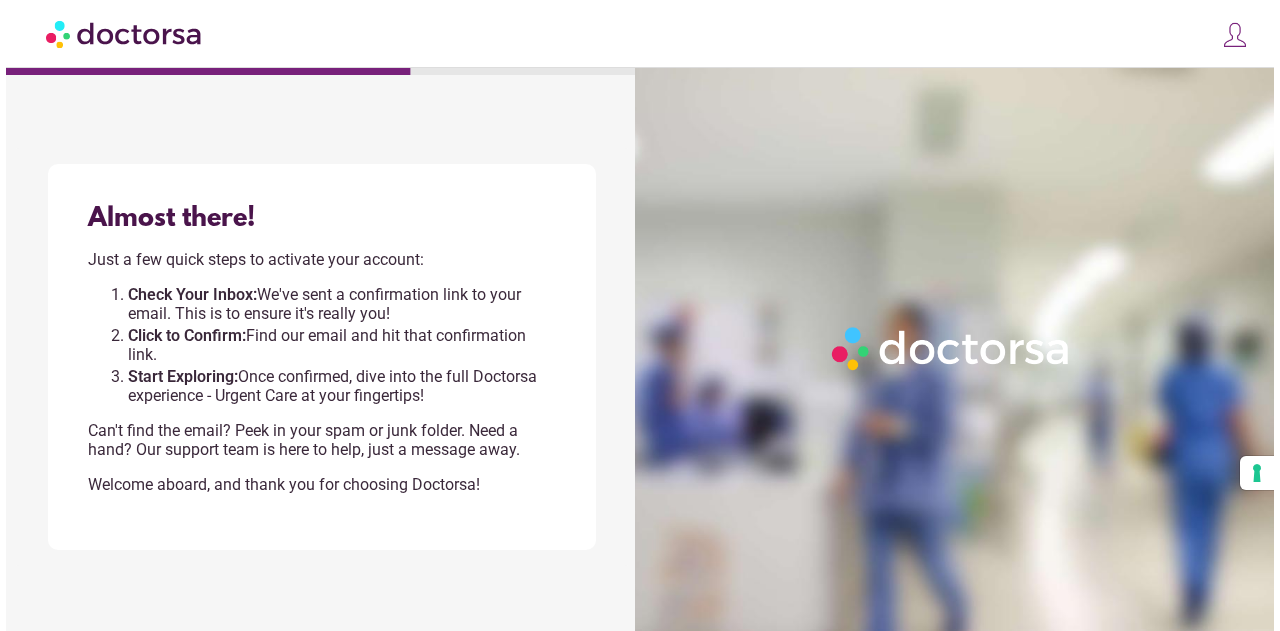 scroll, scrollTop: 0, scrollLeft: 0, axis: both 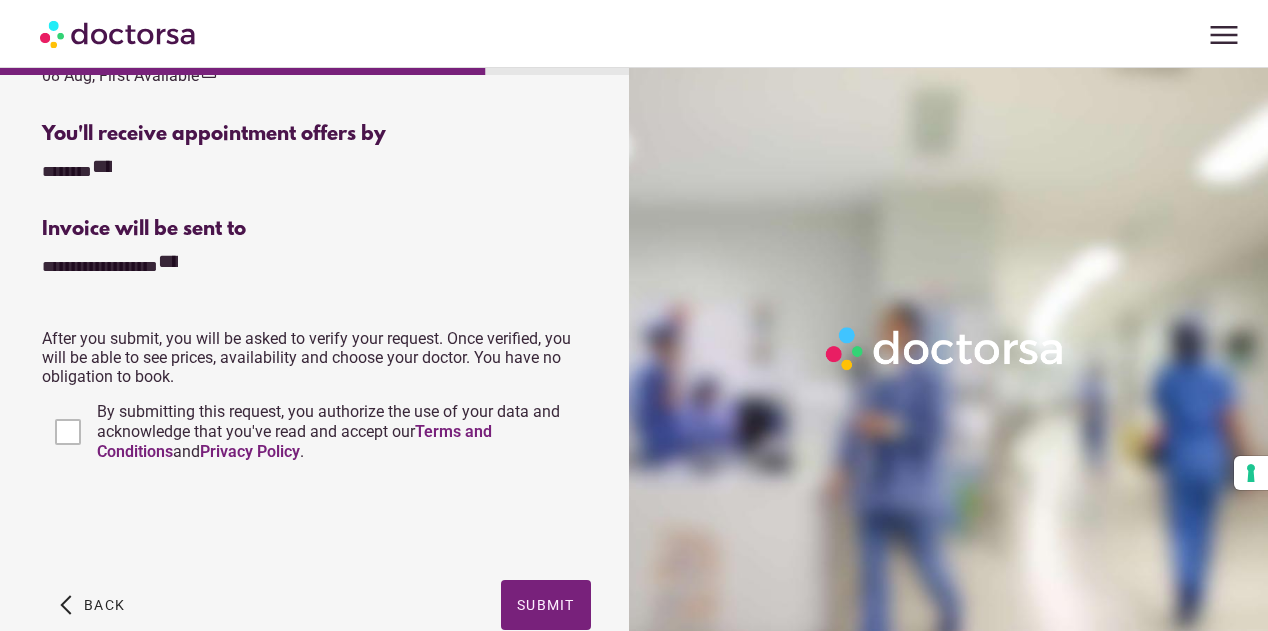 click on "By submitting this request, you authorize the use of your data and acknowledge that
you've read and accept our  Terms and Conditions  and  Privacy Policy ." at bounding box center [328, 431] 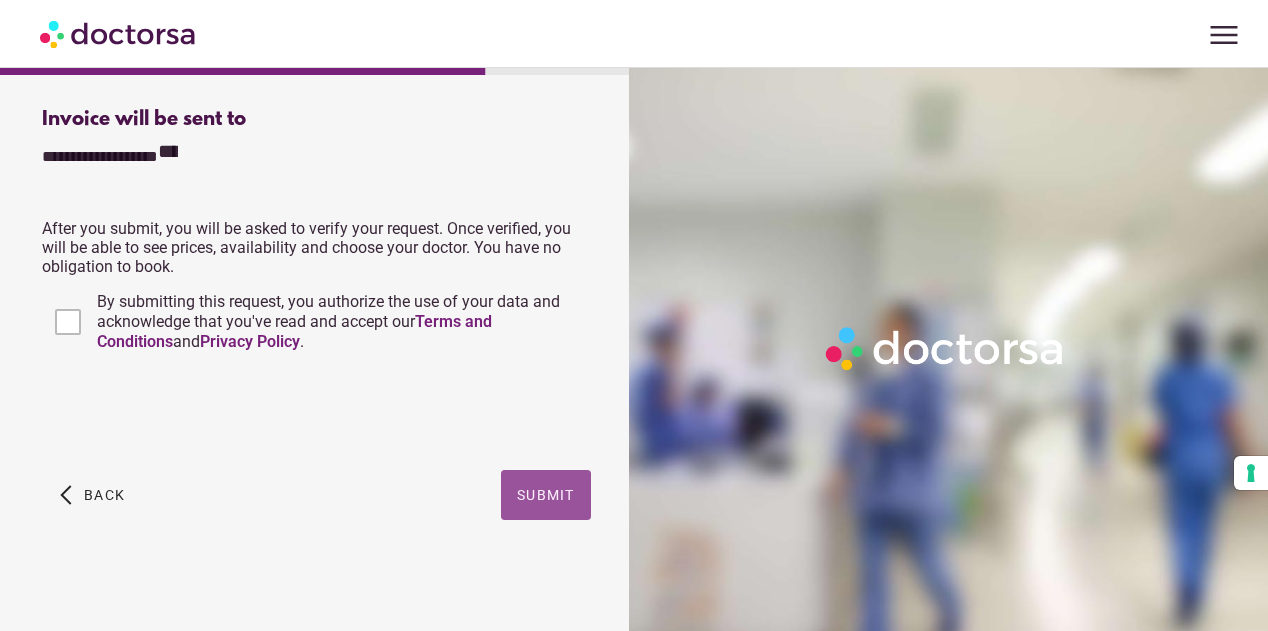 click at bounding box center (546, 495) 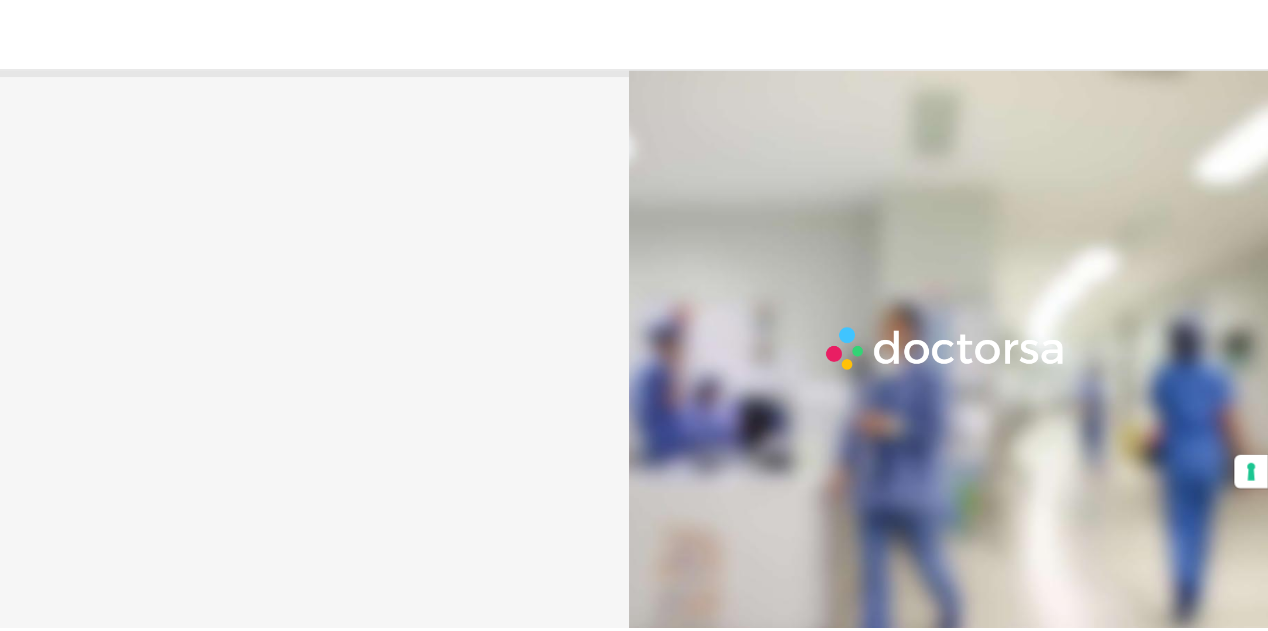 scroll, scrollTop: 0, scrollLeft: 0, axis: both 